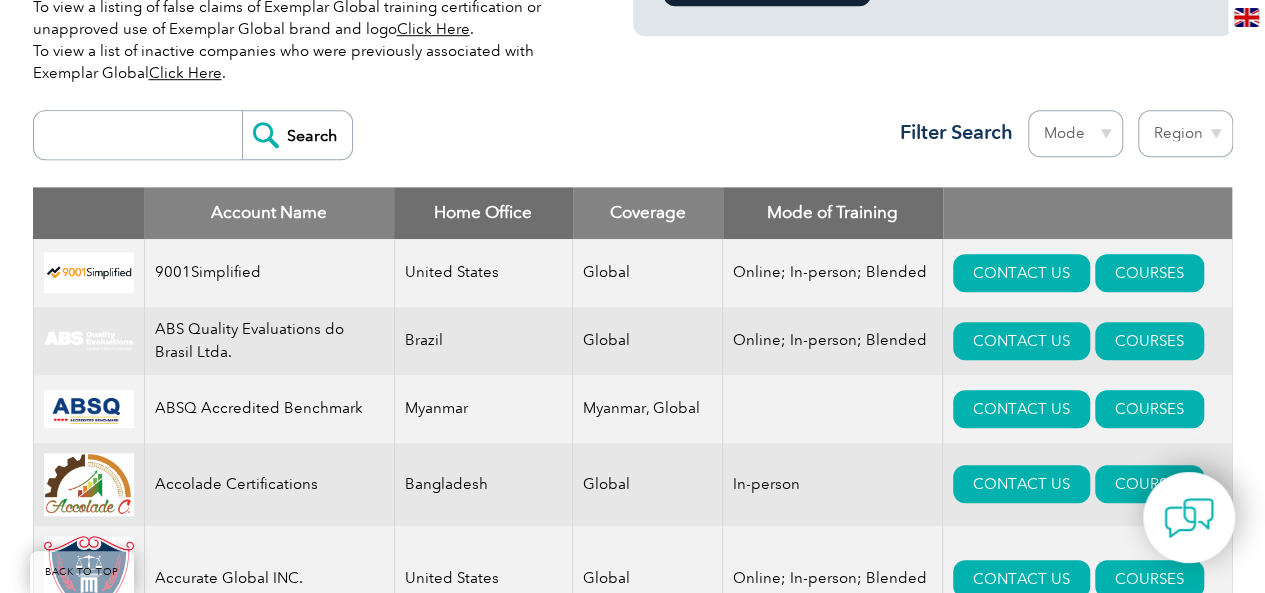 scroll, scrollTop: 666, scrollLeft: 0, axis: vertical 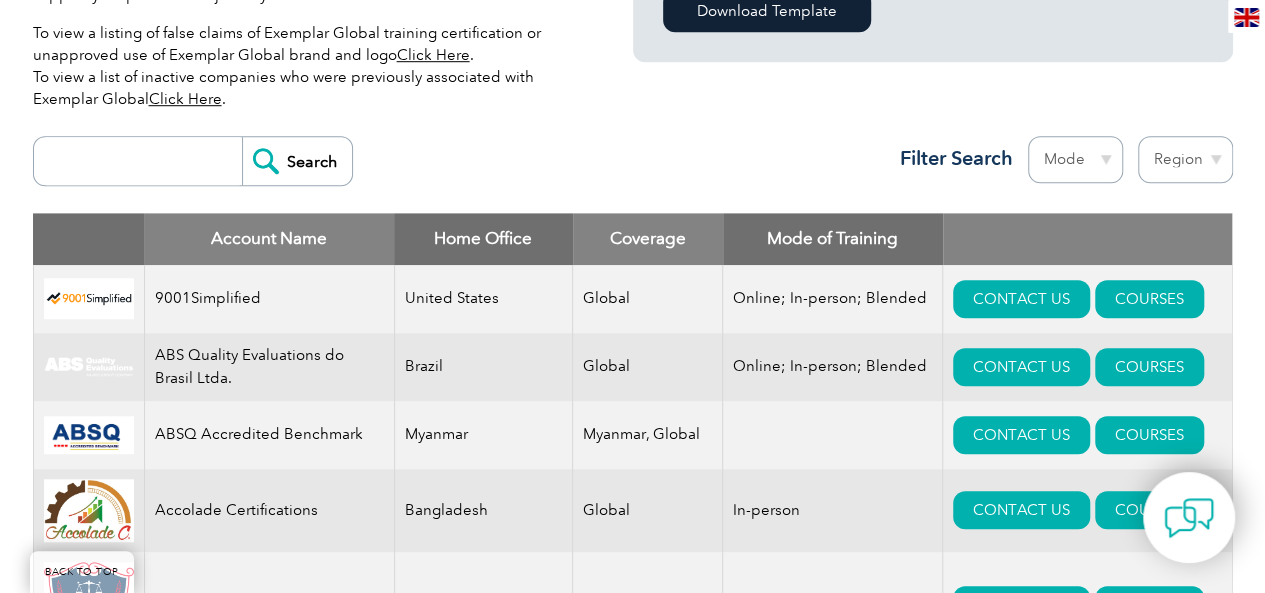 click on "Region
Australia
Bahrain
Bangladesh
Brazil
Canada
Colombia
Dominican Republic
Egypt
India
Indonesia
Iraq
Ireland
Jordan
Korea, Republic of
Malaysia
Malta
Mexico
Mongolia
Montenegro
Myanmar
Netherlands
New Zealand
Nigeria
Oman
Pakistan
Panama
Philippines
Portugal
Romania
Saudi Arabia
Serbia
Singapore
South Africa
Taiwan
Thailand
Trinidad and Tobago" at bounding box center (1185, 159) 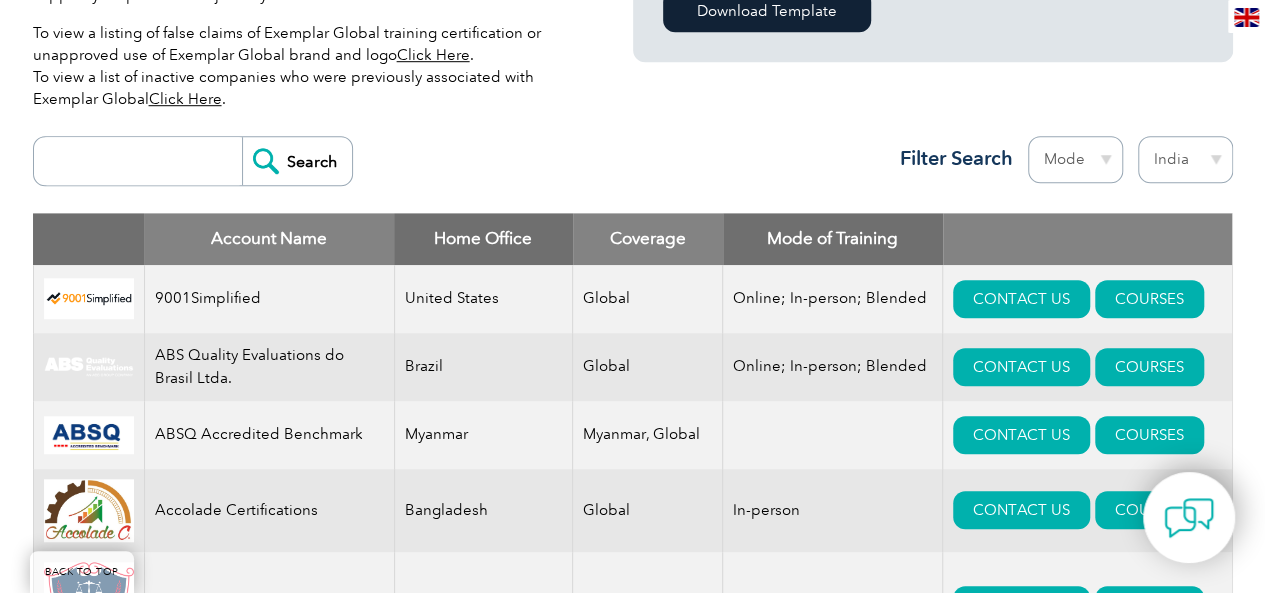 click on "Region
Australia
Bahrain
Bangladesh
Brazil
Canada
Colombia
Dominican Republic
Egypt
India
Indonesia
Iraq
Ireland
Jordan
Korea, Republic of
Malaysia
Malta
Mexico
Mongolia
Montenegro
Myanmar
Netherlands
New Zealand
Nigeria
Oman
Pakistan
Panama
Philippines
Portugal
Romania
Saudi Arabia
Serbia
Singapore
South Africa
Taiwan
Thailand
Trinidad and Tobago" at bounding box center (1185, 159) 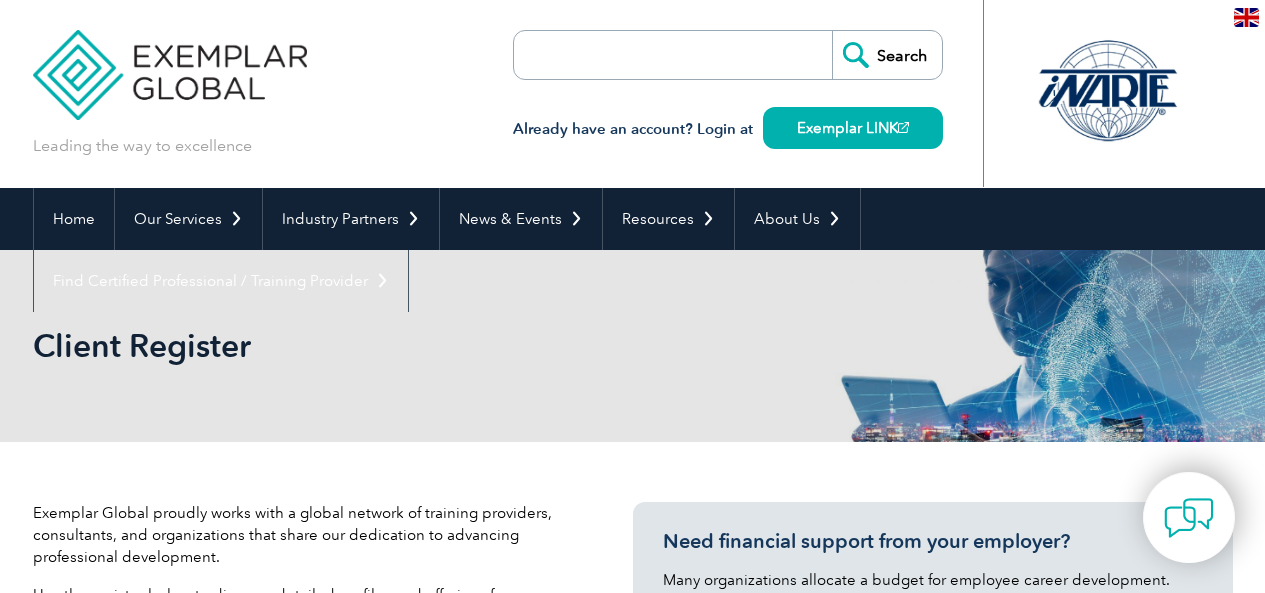 select on "India" 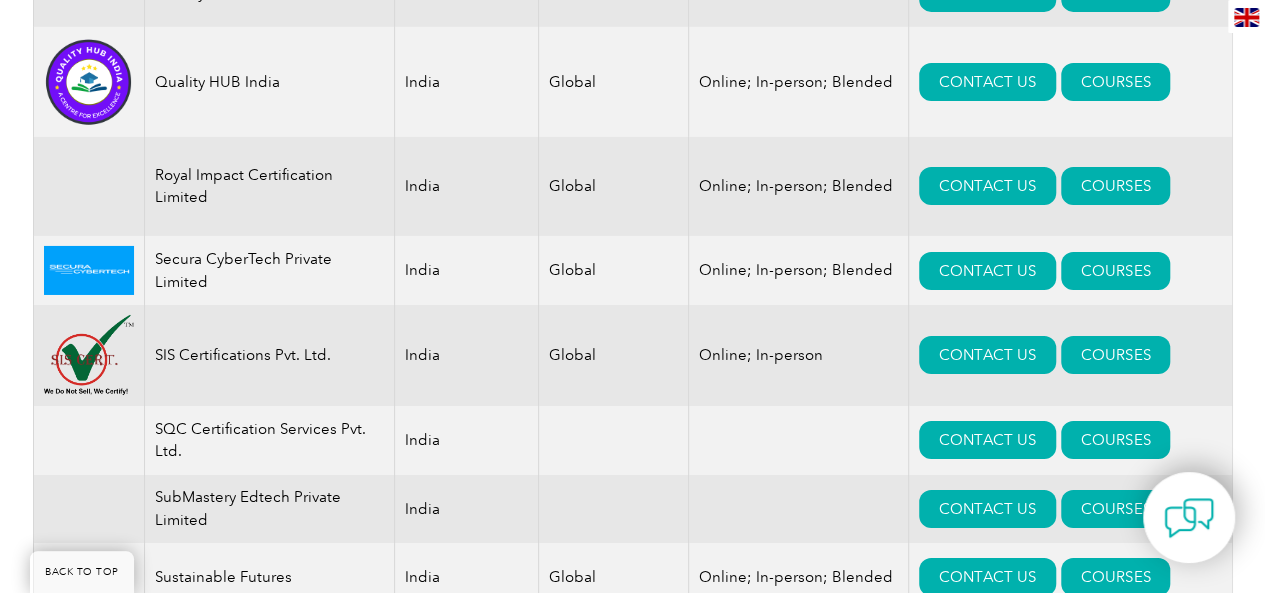 scroll, scrollTop: 3372, scrollLeft: 0, axis: vertical 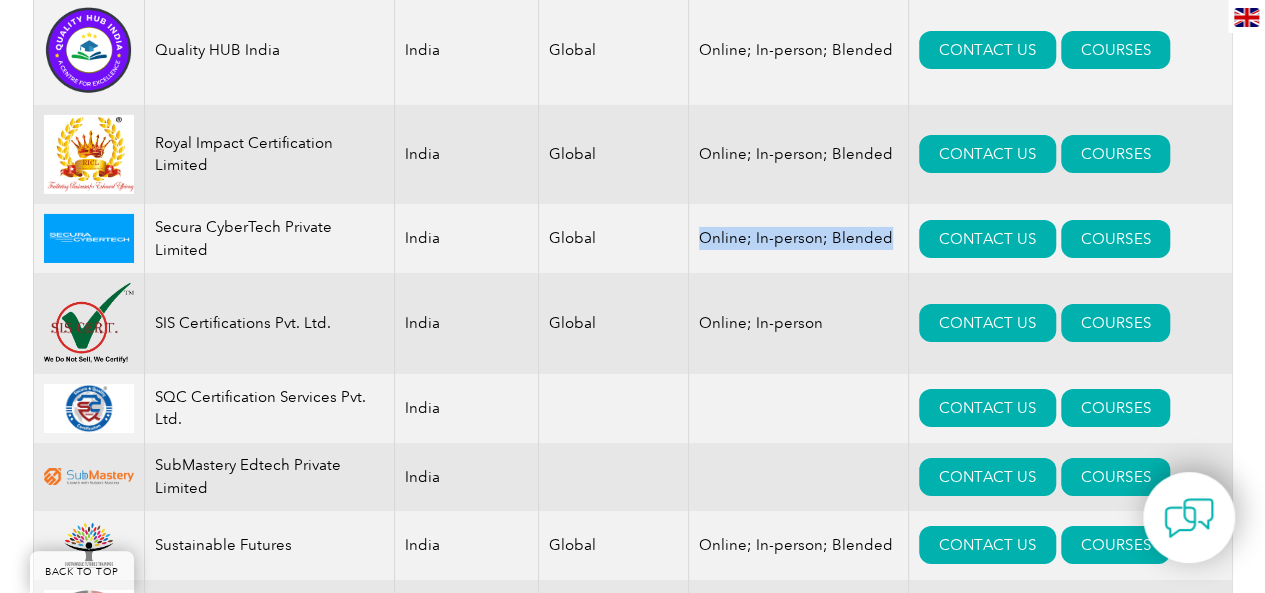 drag, startPoint x: 887, startPoint y: 193, endPoint x: 699, endPoint y: 195, distance: 188.01064 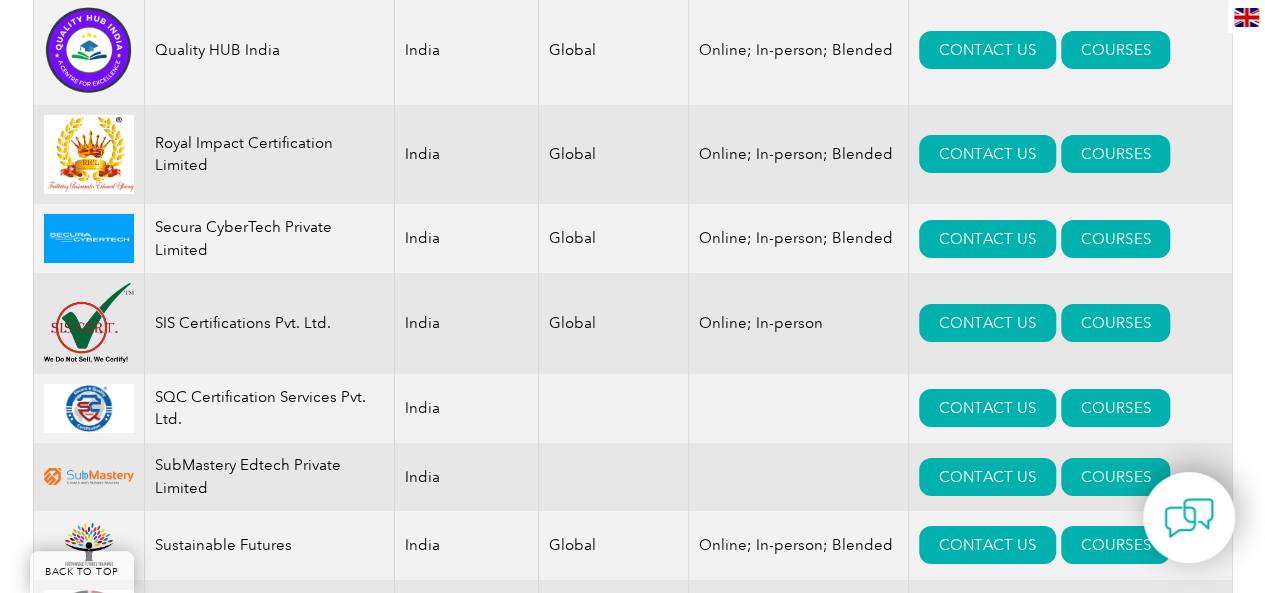 click on "Online; In-person" at bounding box center [799, 323] 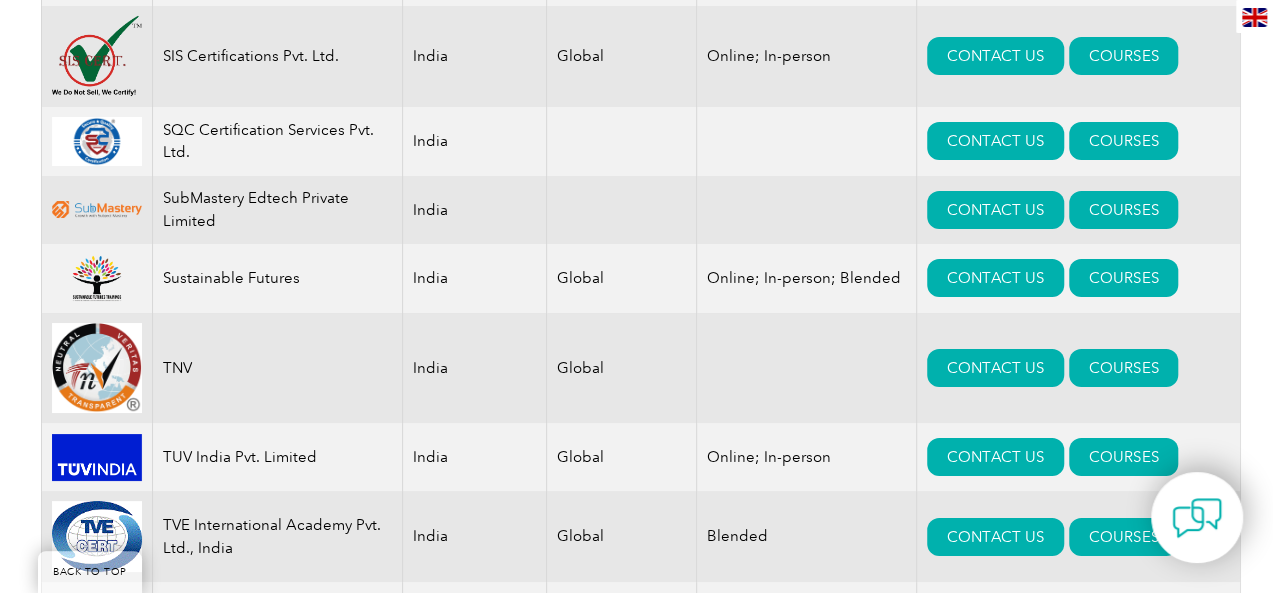 scroll, scrollTop: 3372, scrollLeft: 0, axis: vertical 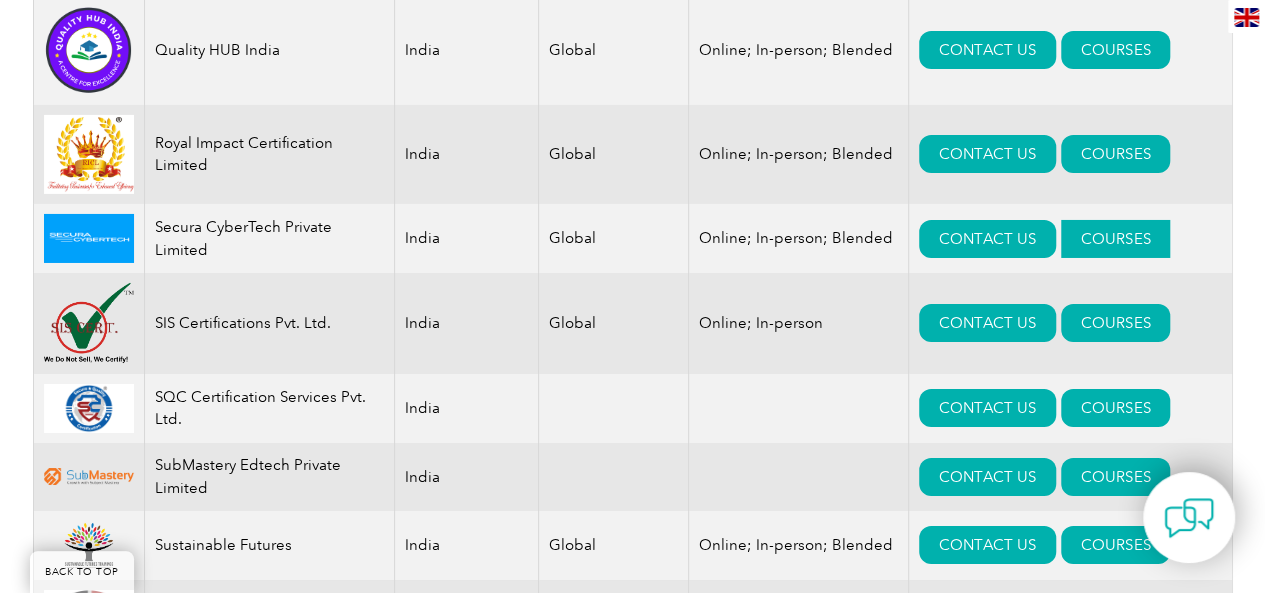 click on "COURSES" at bounding box center [1115, 239] 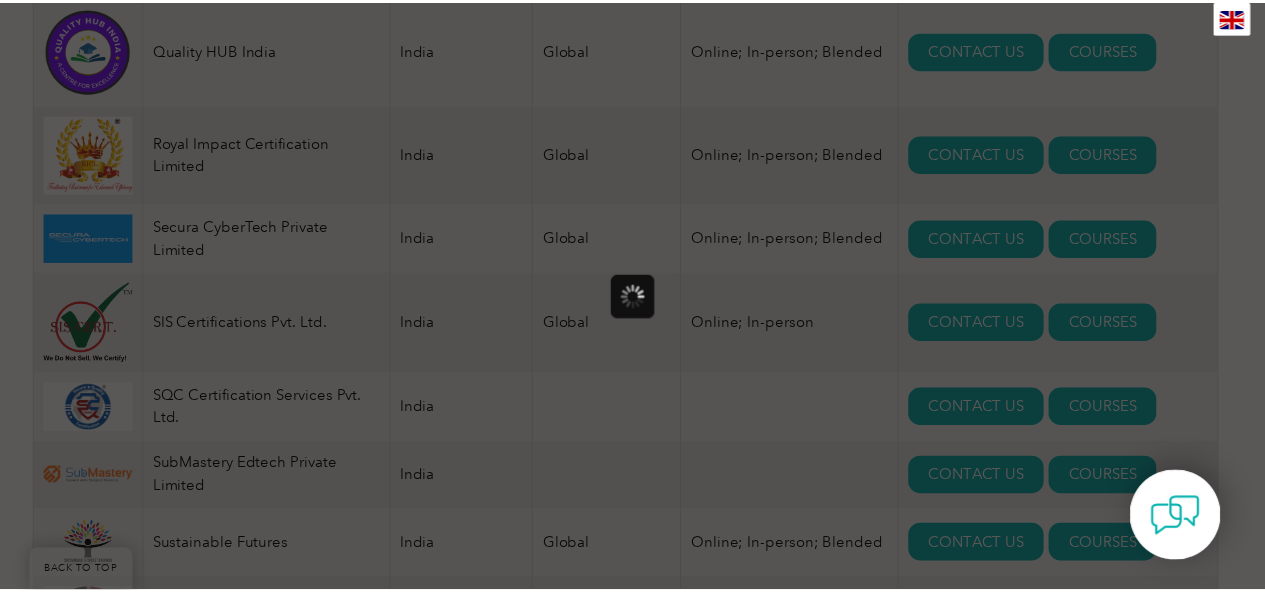 scroll, scrollTop: 0, scrollLeft: 0, axis: both 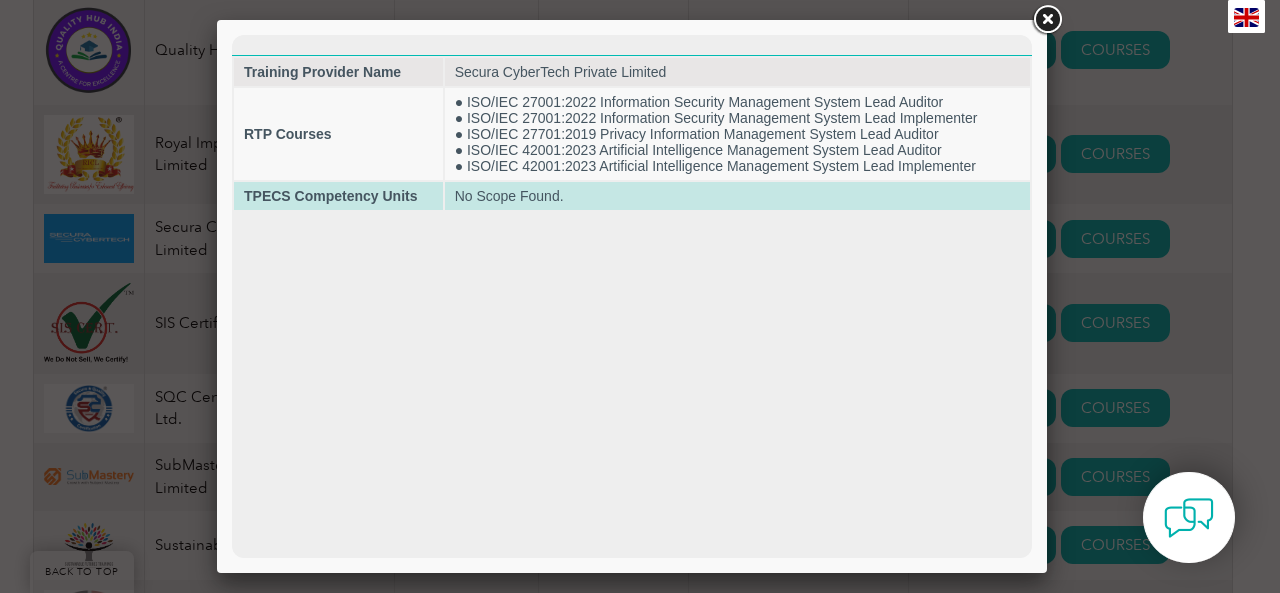 click on "No Scope Found." at bounding box center [737, 196] 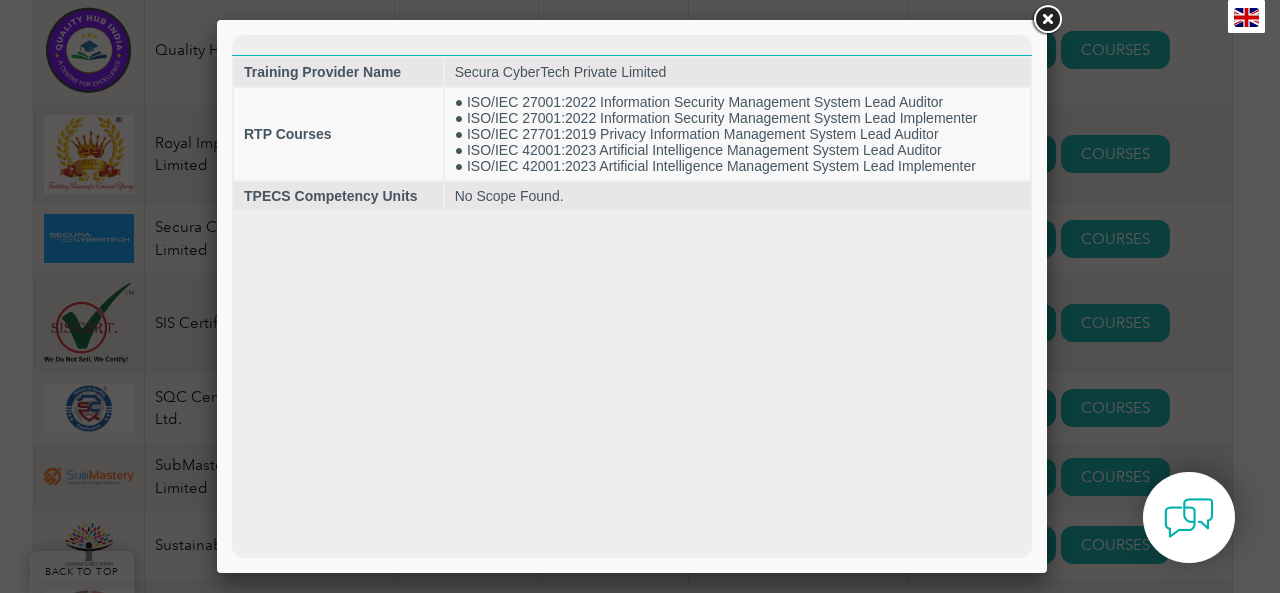 click at bounding box center [1047, 20] 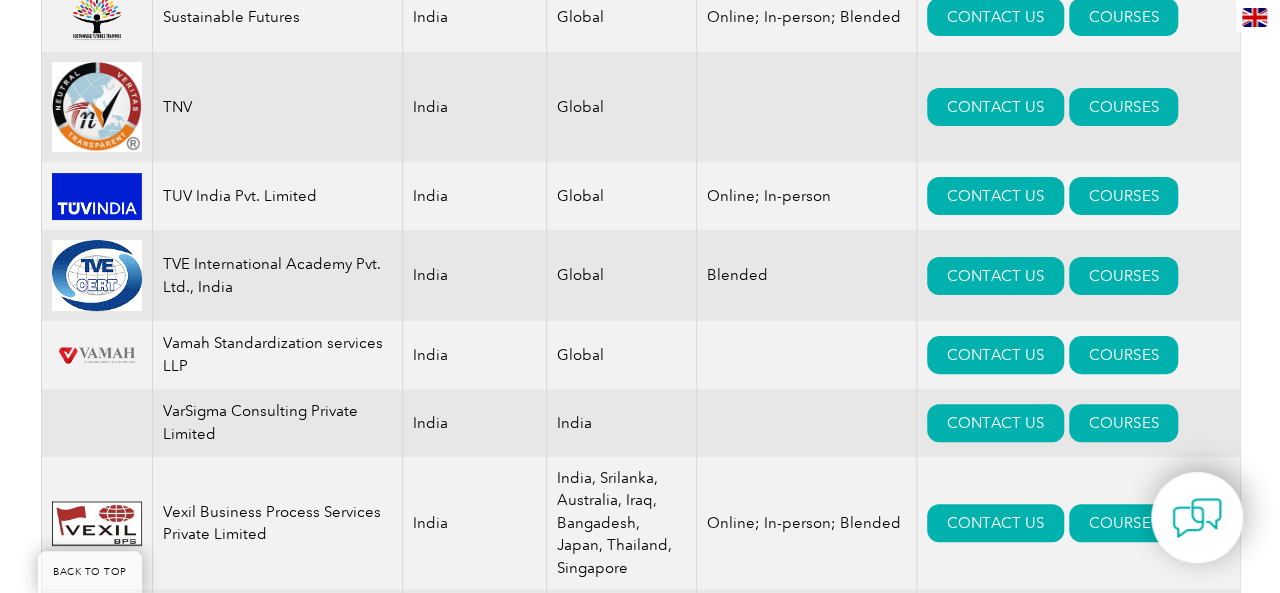 scroll, scrollTop: 3906, scrollLeft: 0, axis: vertical 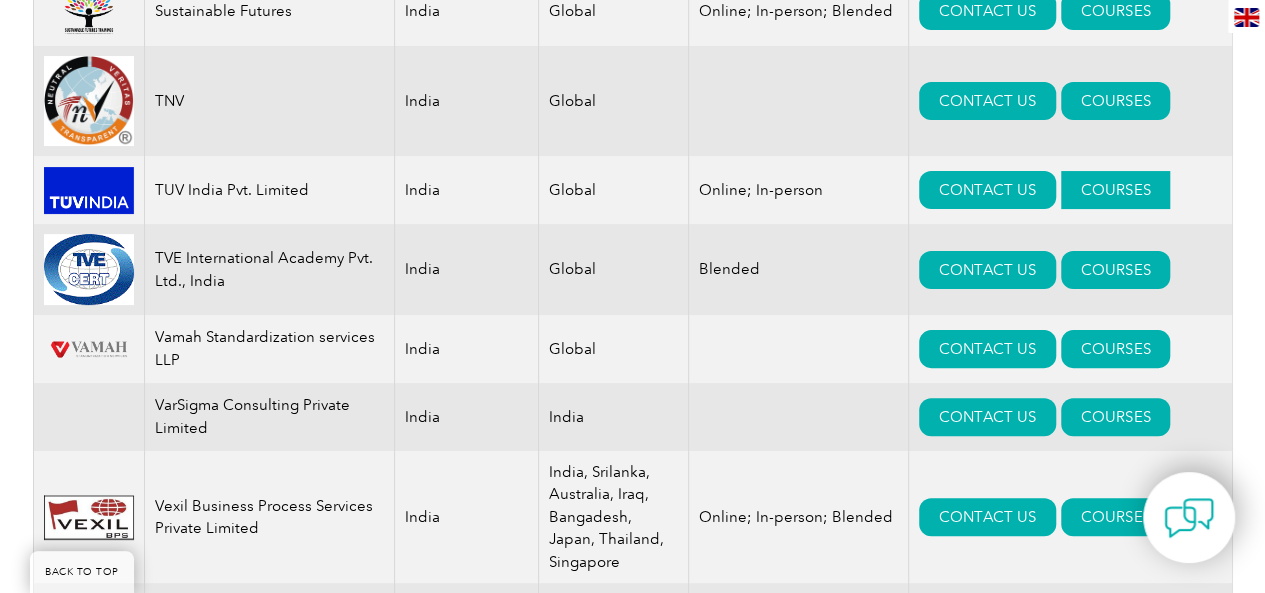 click on "COURSES" at bounding box center [1115, 190] 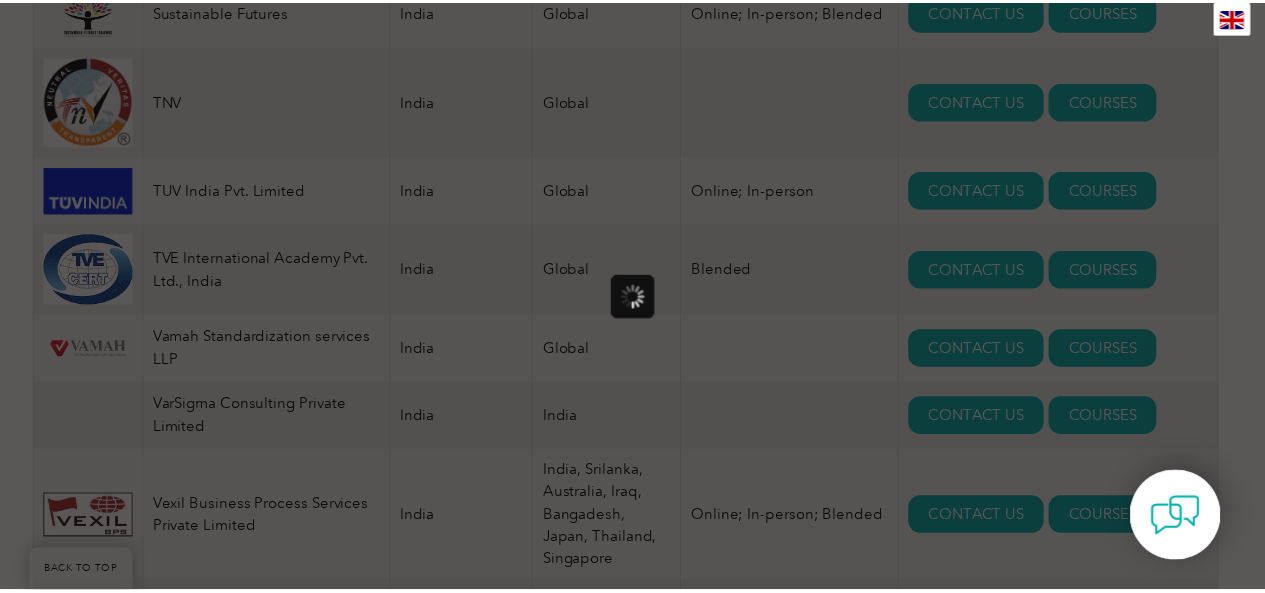 scroll, scrollTop: 0, scrollLeft: 0, axis: both 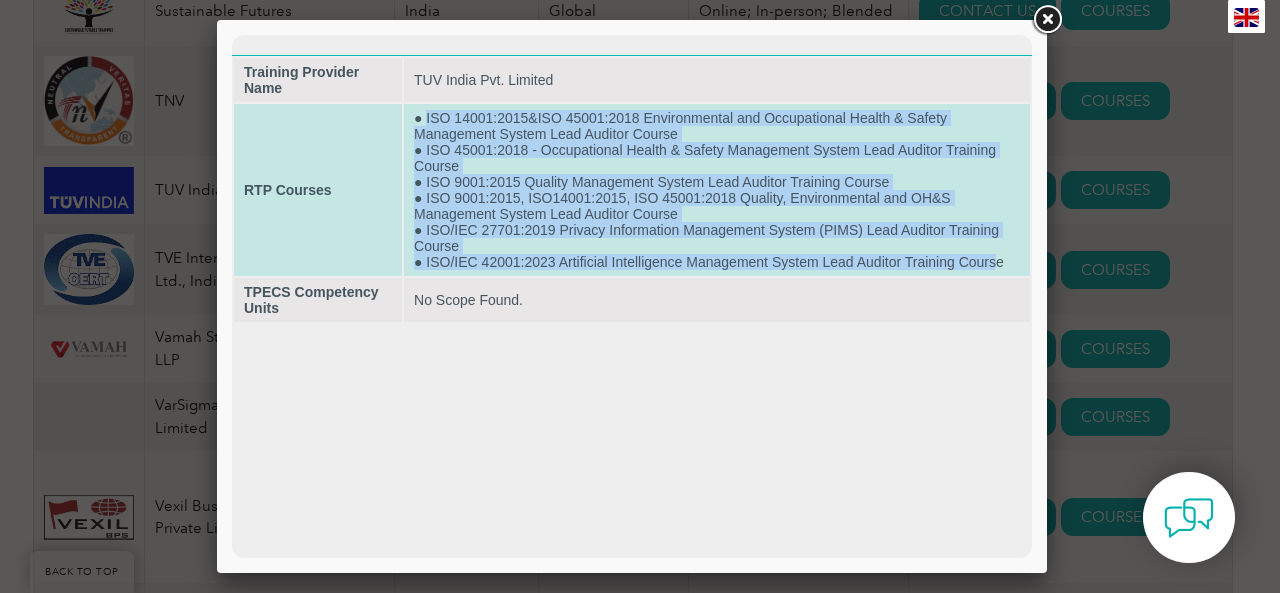 drag, startPoint x: 425, startPoint y: 113, endPoint x: 998, endPoint y: 257, distance: 590.81726 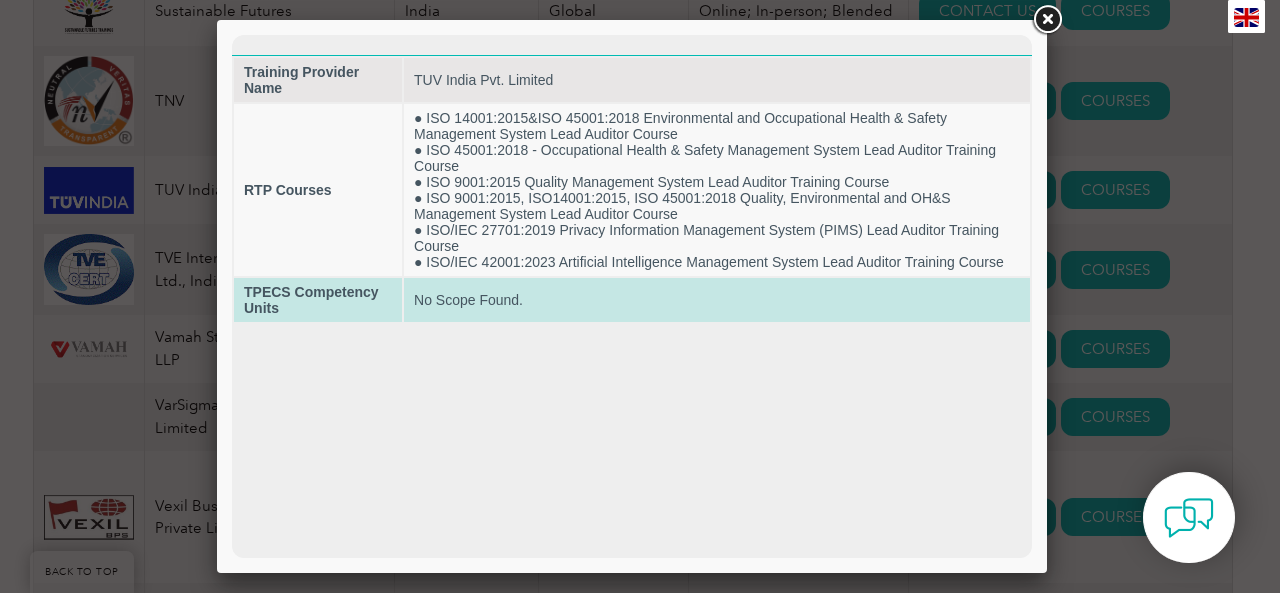 click on "No Scope Found." at bounding box center [717, 300] 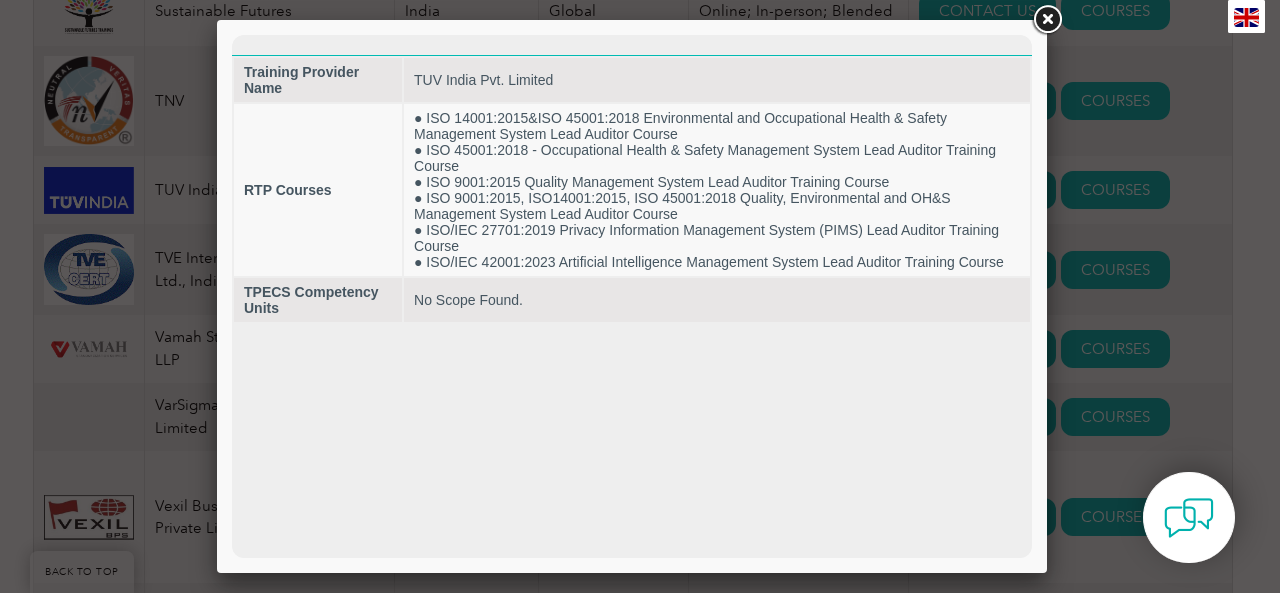 click at bounding box center [1047, 20] 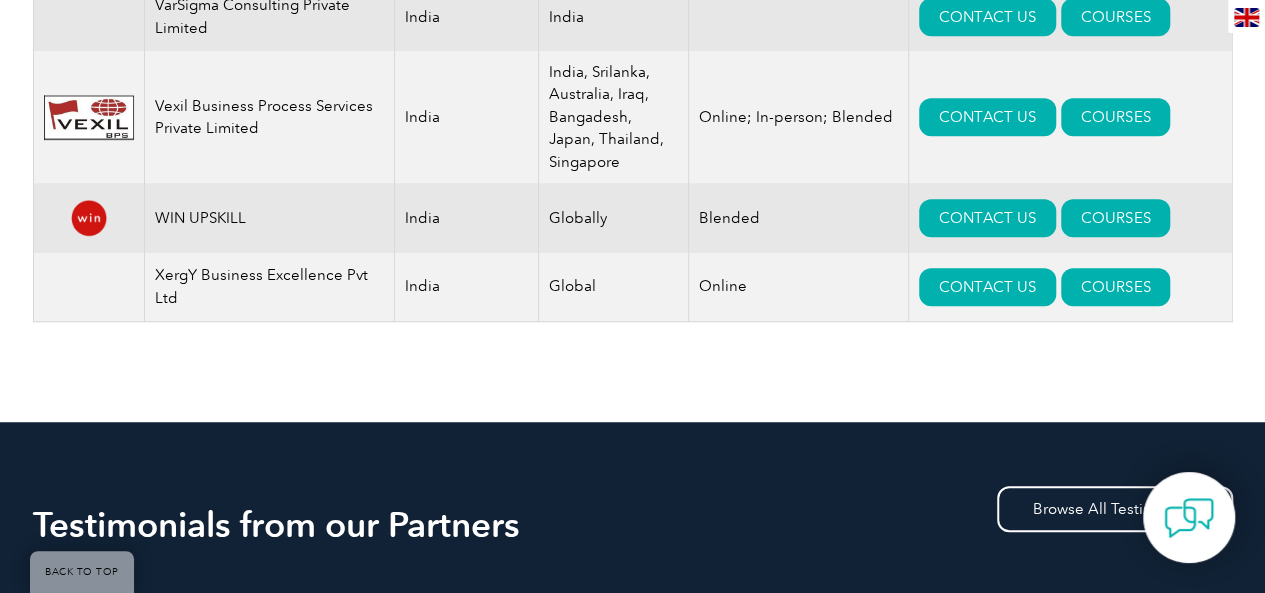 scroll, scrollTop: 4156, scrollLeft: 0, axis: vertical 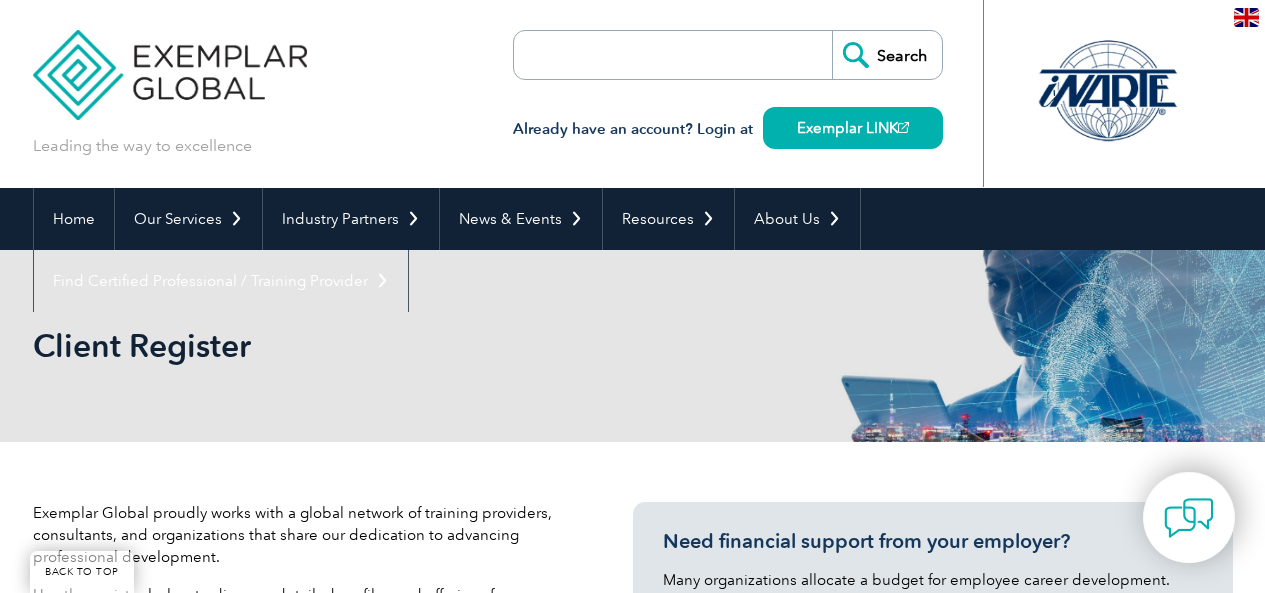 select on "India" 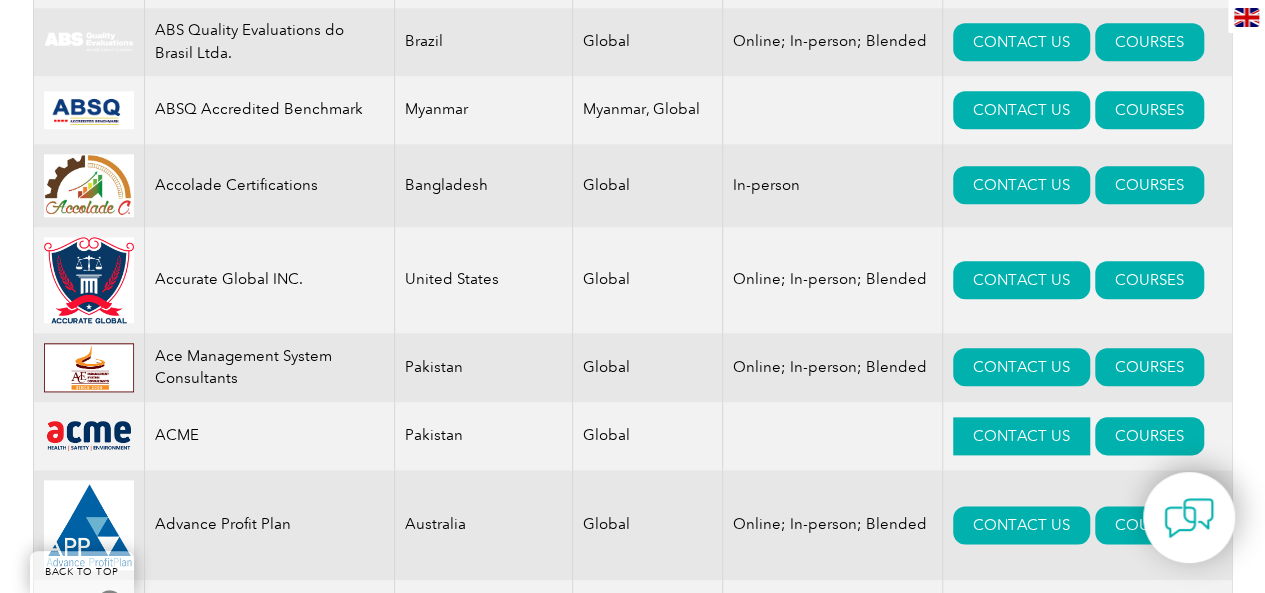 scroll, scrollTop: 800, scrollLeft: 0, axis: vertical 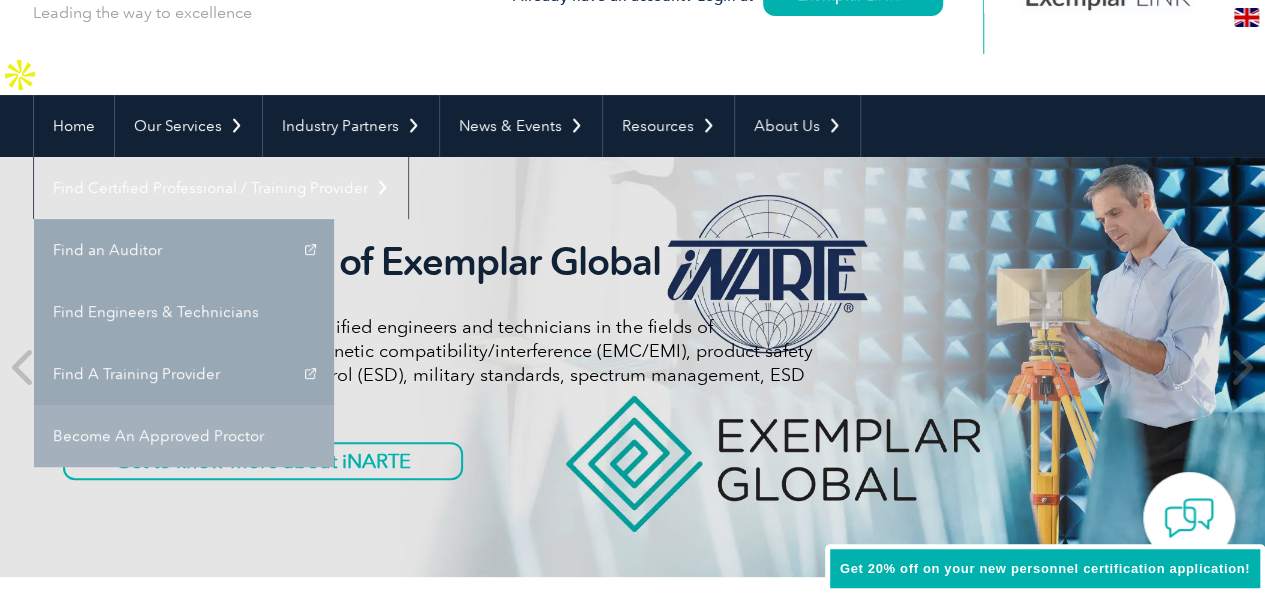 click on "Become An Approved Proctor" at bounding box center (184, 436) 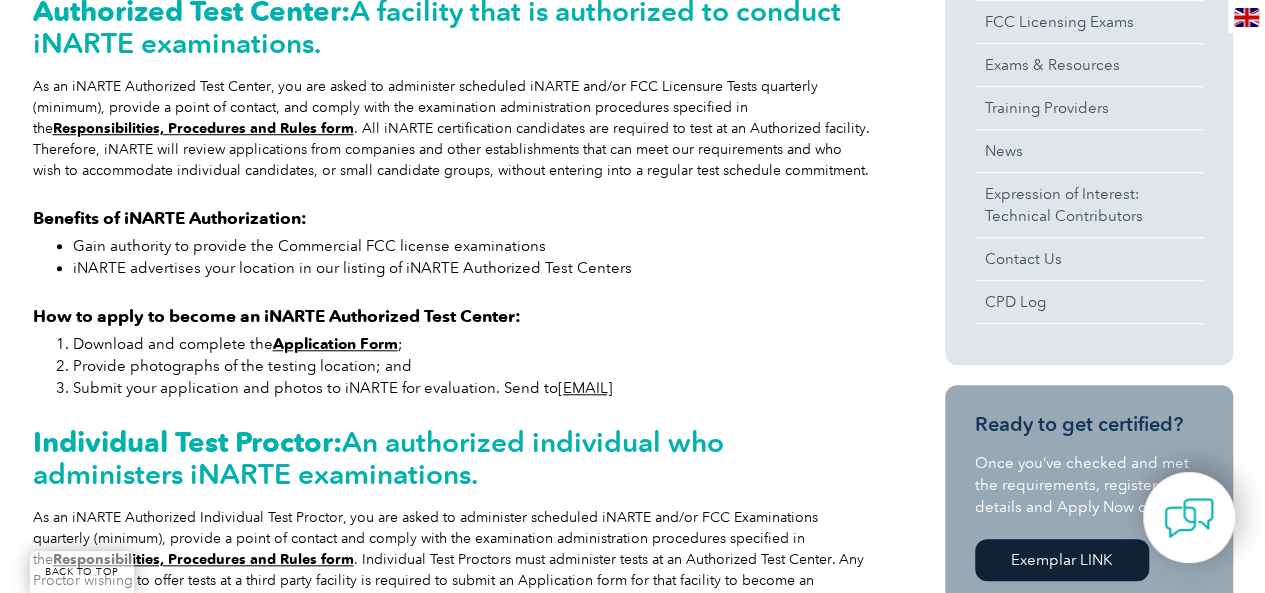 scroll, scrollTop: 655, scrollLeft: 0, axis: vertical 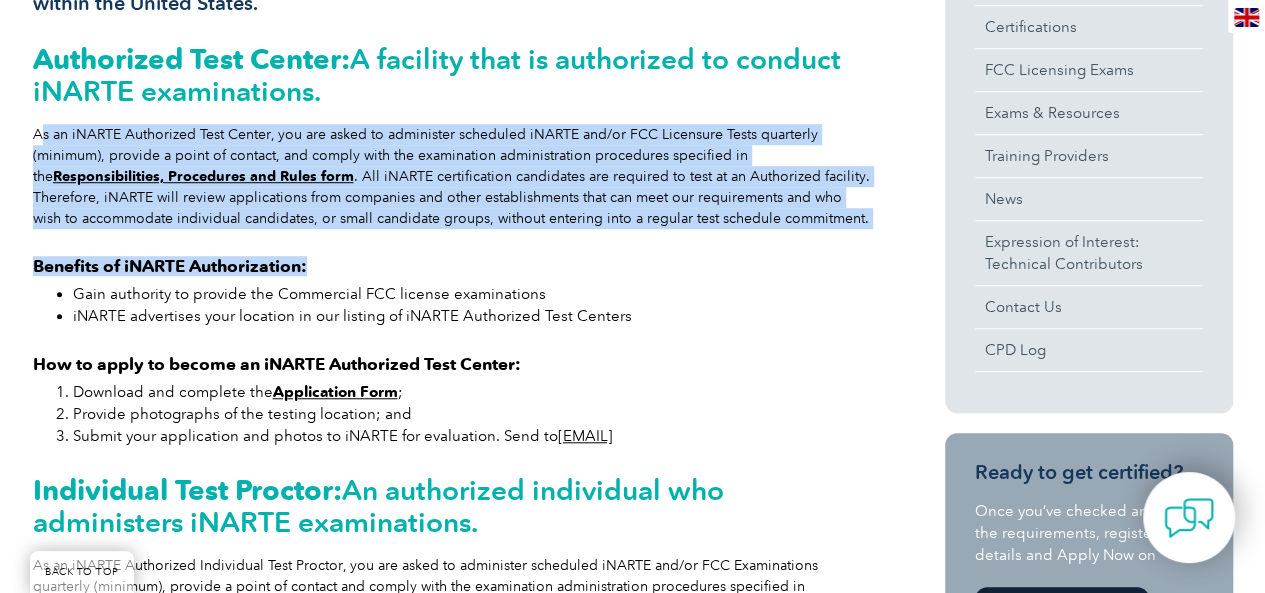 drag, startPoint x: 257, startPoint y: 109, endPoint x: 704, endPoint y: 243, distance: 466.65298 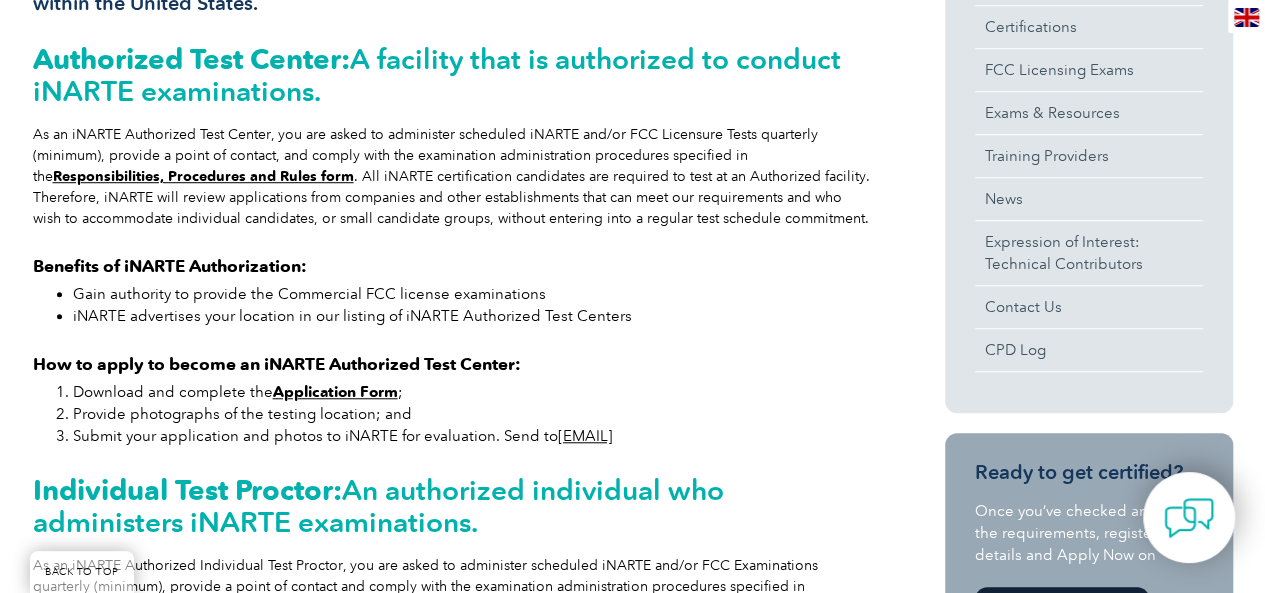 scroll, scrollTop: 388, scrollLeft: 0, axis: vertical 